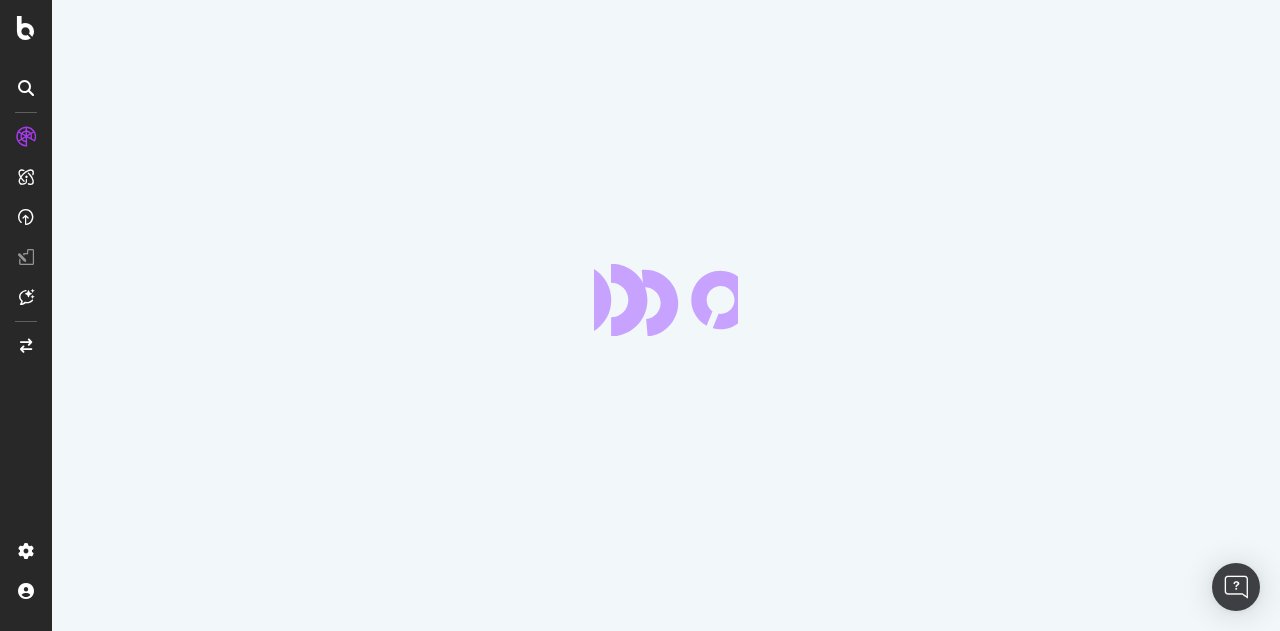 scroll, scrollTop: 0, scrollLeft: 0, axis: both 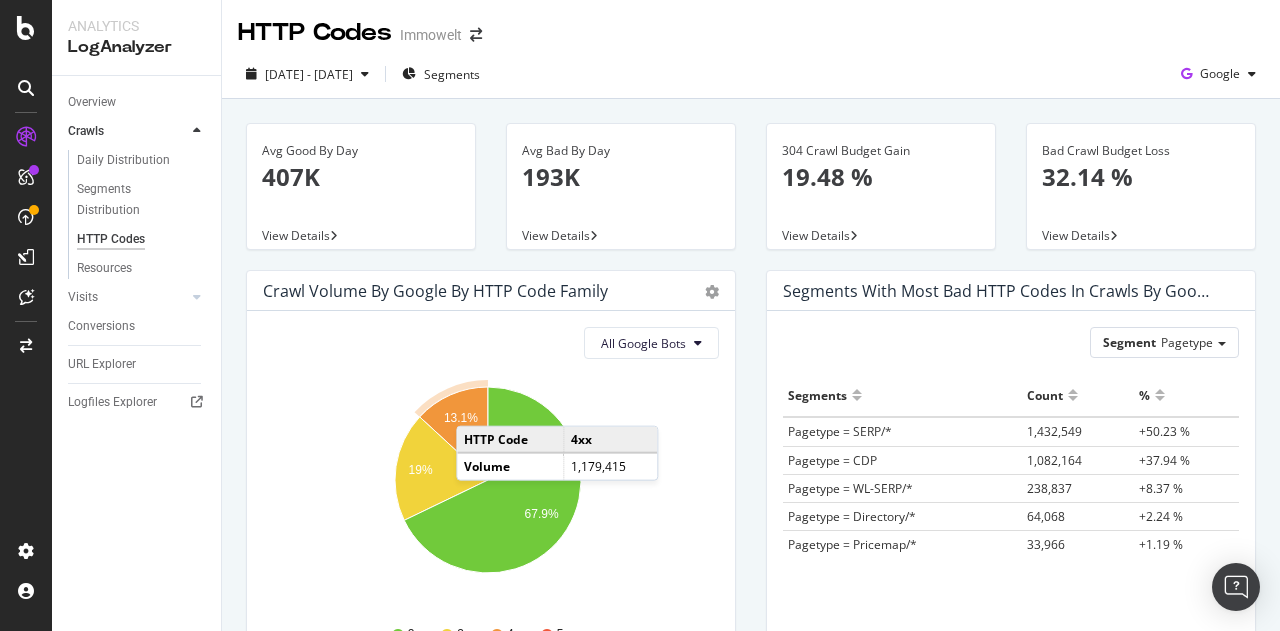click 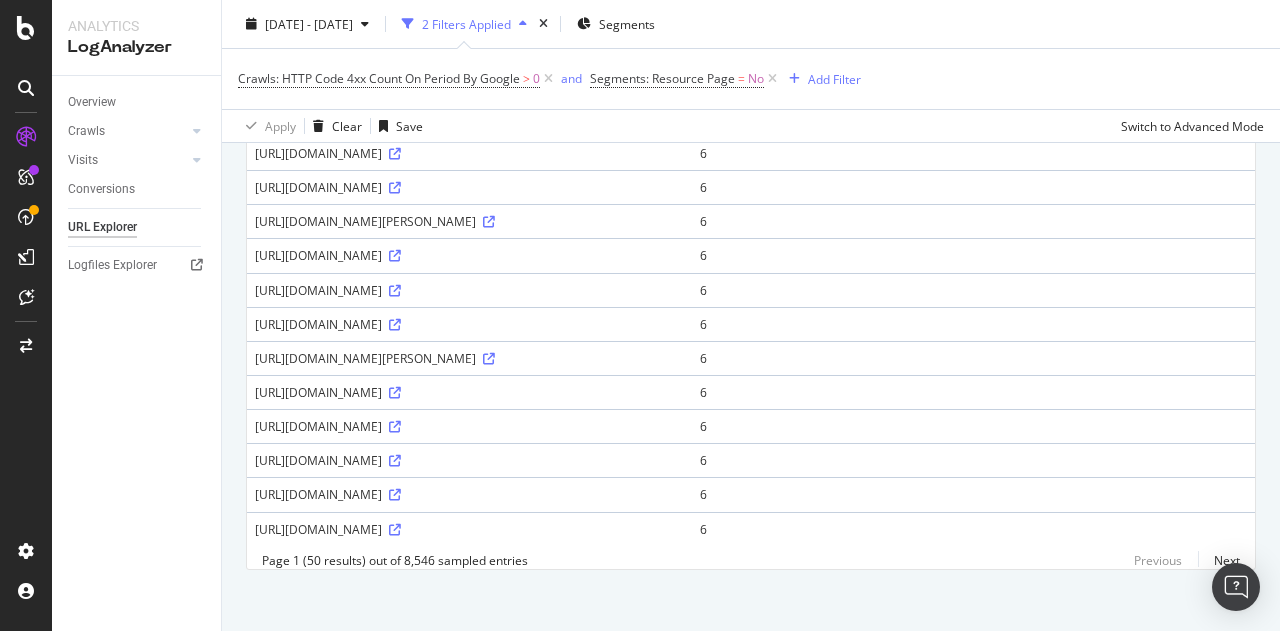 scroll, scrollTop: 1572, scrollLeft: 0, axis: vertical 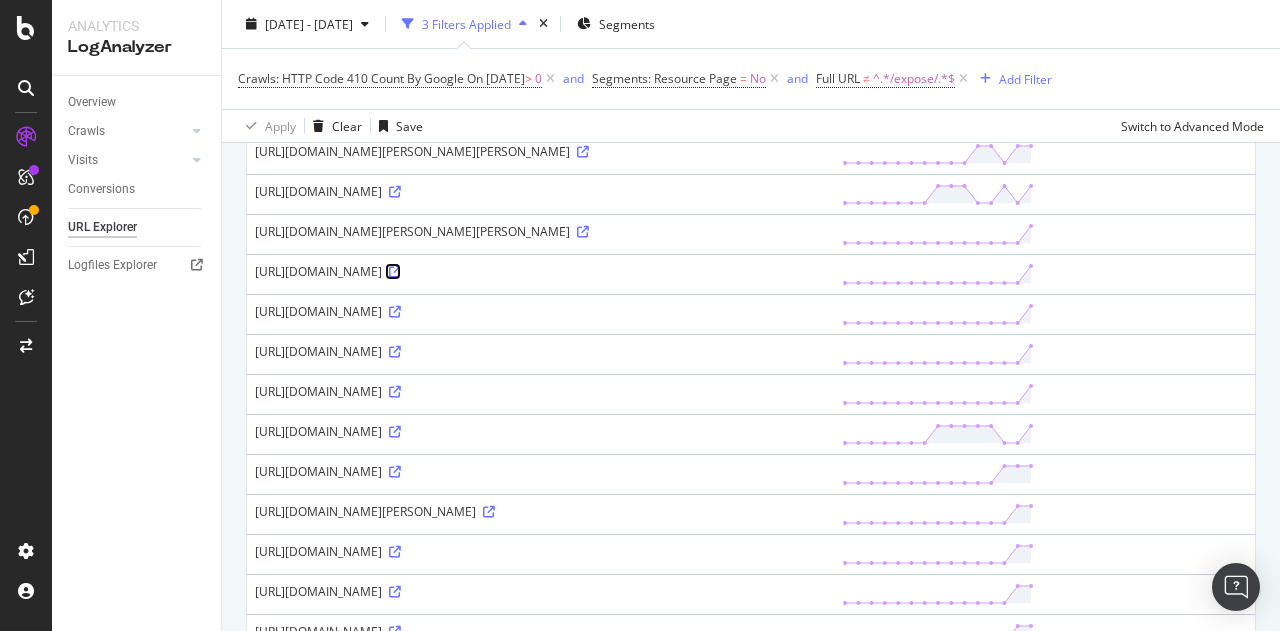 click at bounding box center [395, 272] 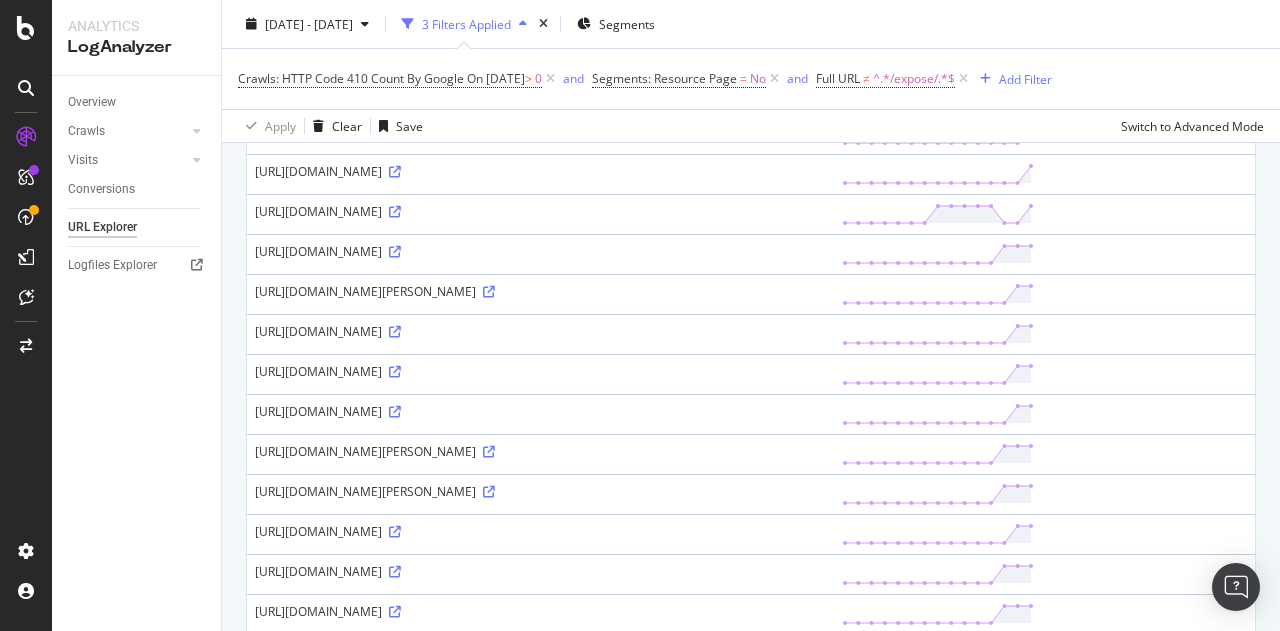 scroll, scrollTop: 1300, scrollLeft: 0, axis: vertical 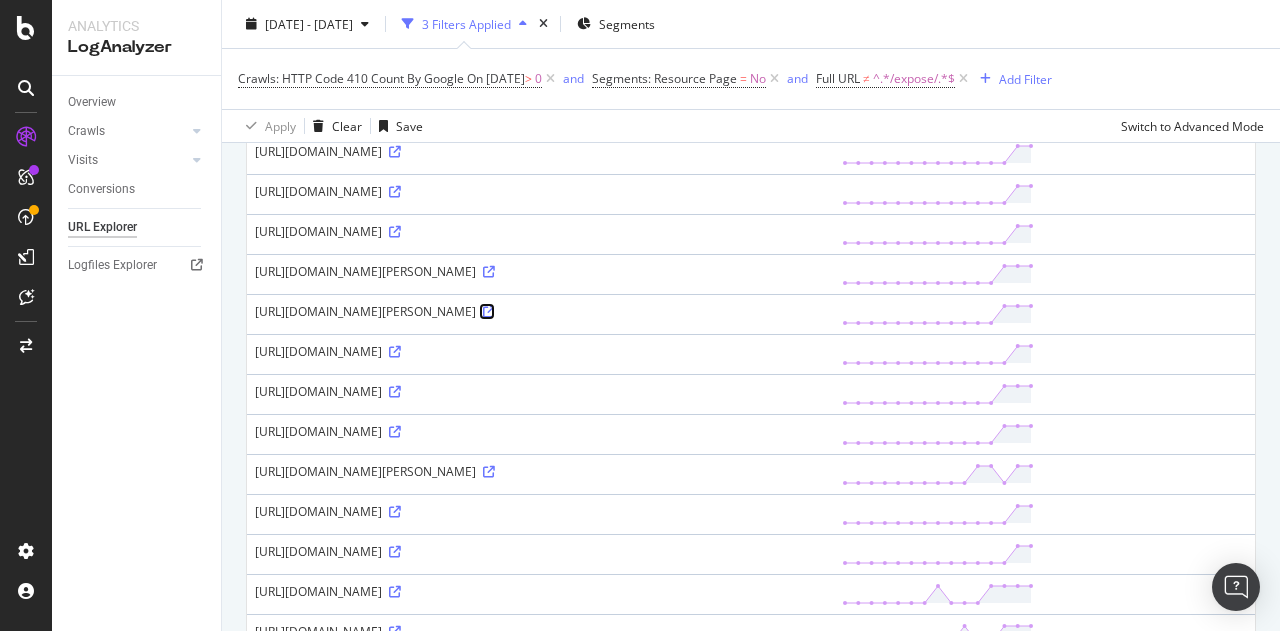 click at bounding box center (489, 312) 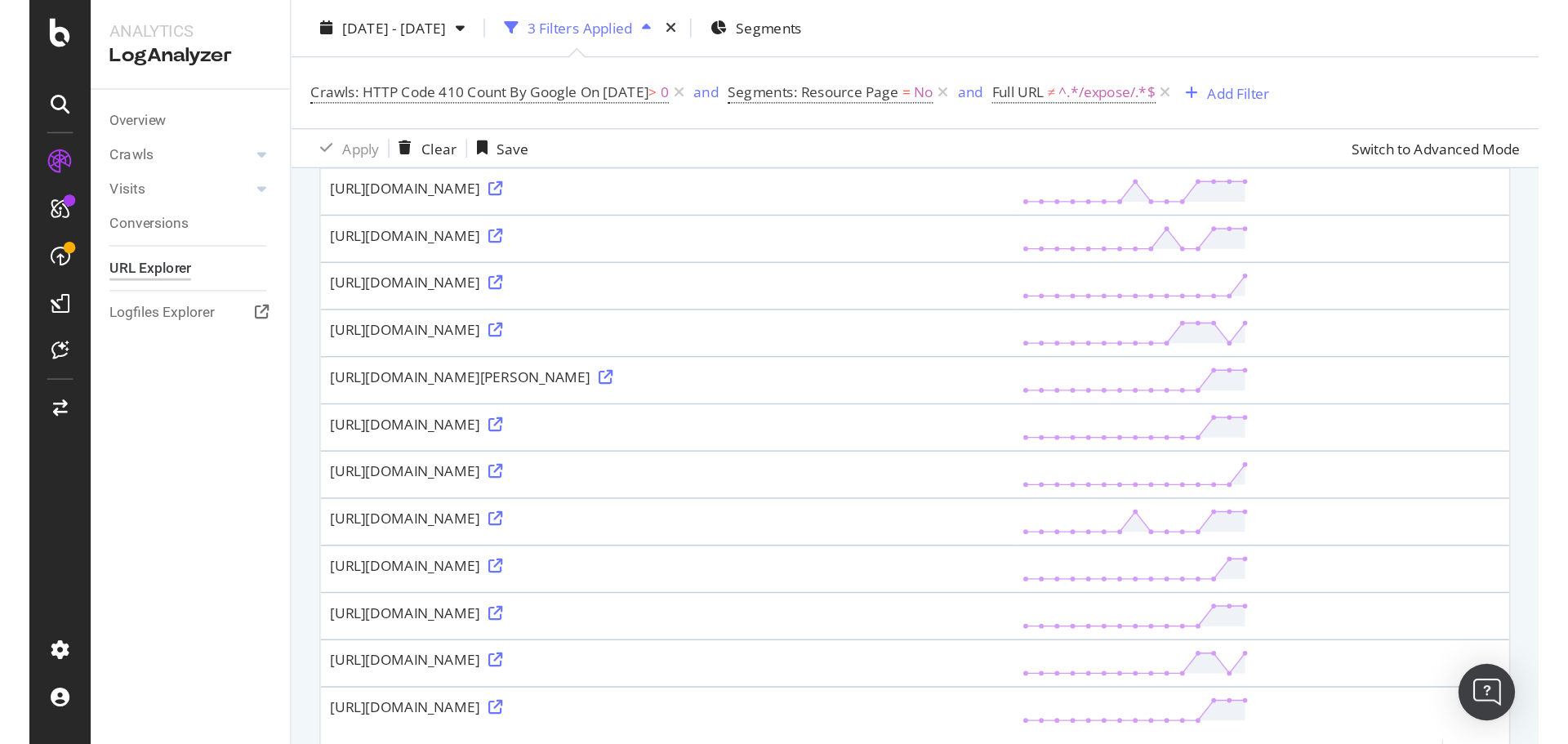 scroll, scrollTop: 1296, scrollLeft: 0, axis: vertical 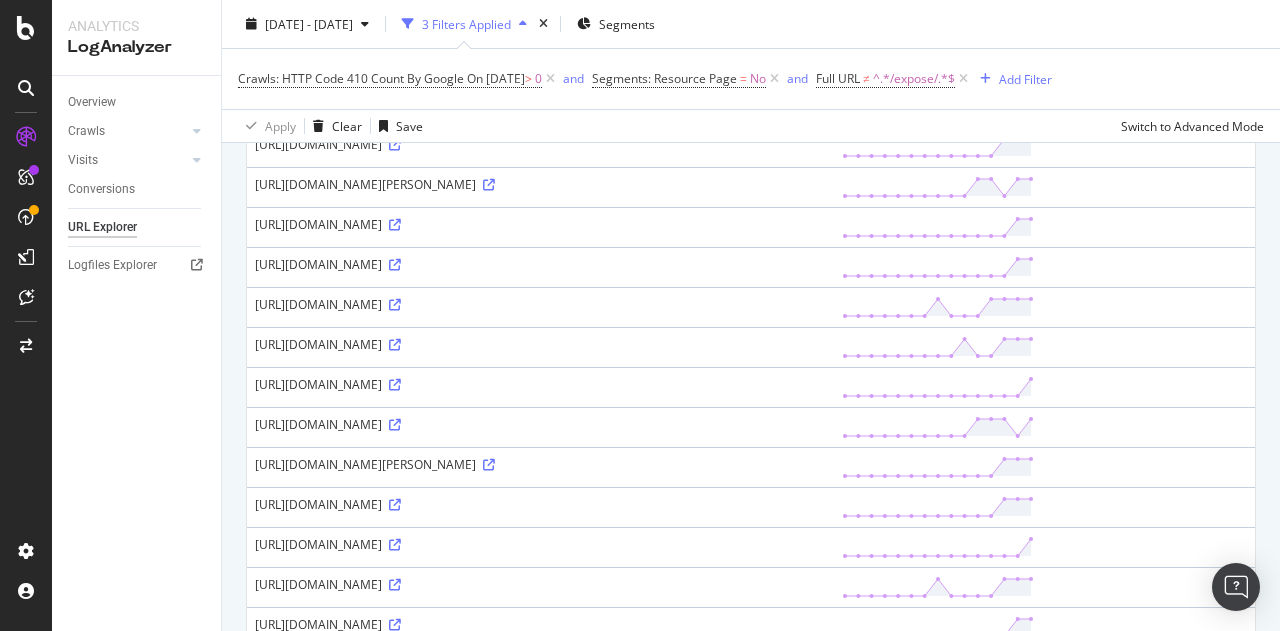 drag, startPoint x: 250, startPoint y: 274, endPoint x: 893, endPoint y: 279, distance: 643.0195 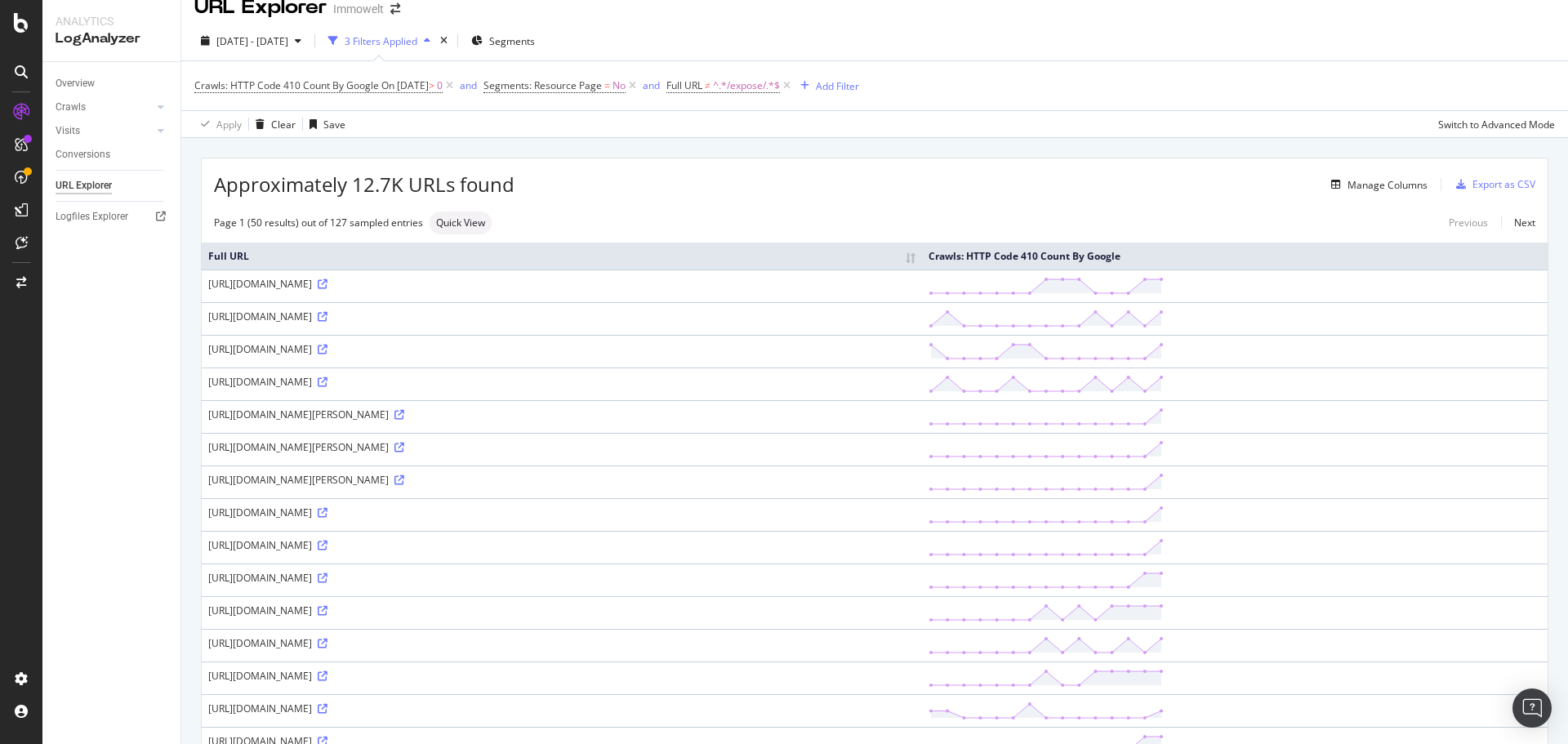 scroll, scrollTop: 0, scrollLeft: 0, axis: both 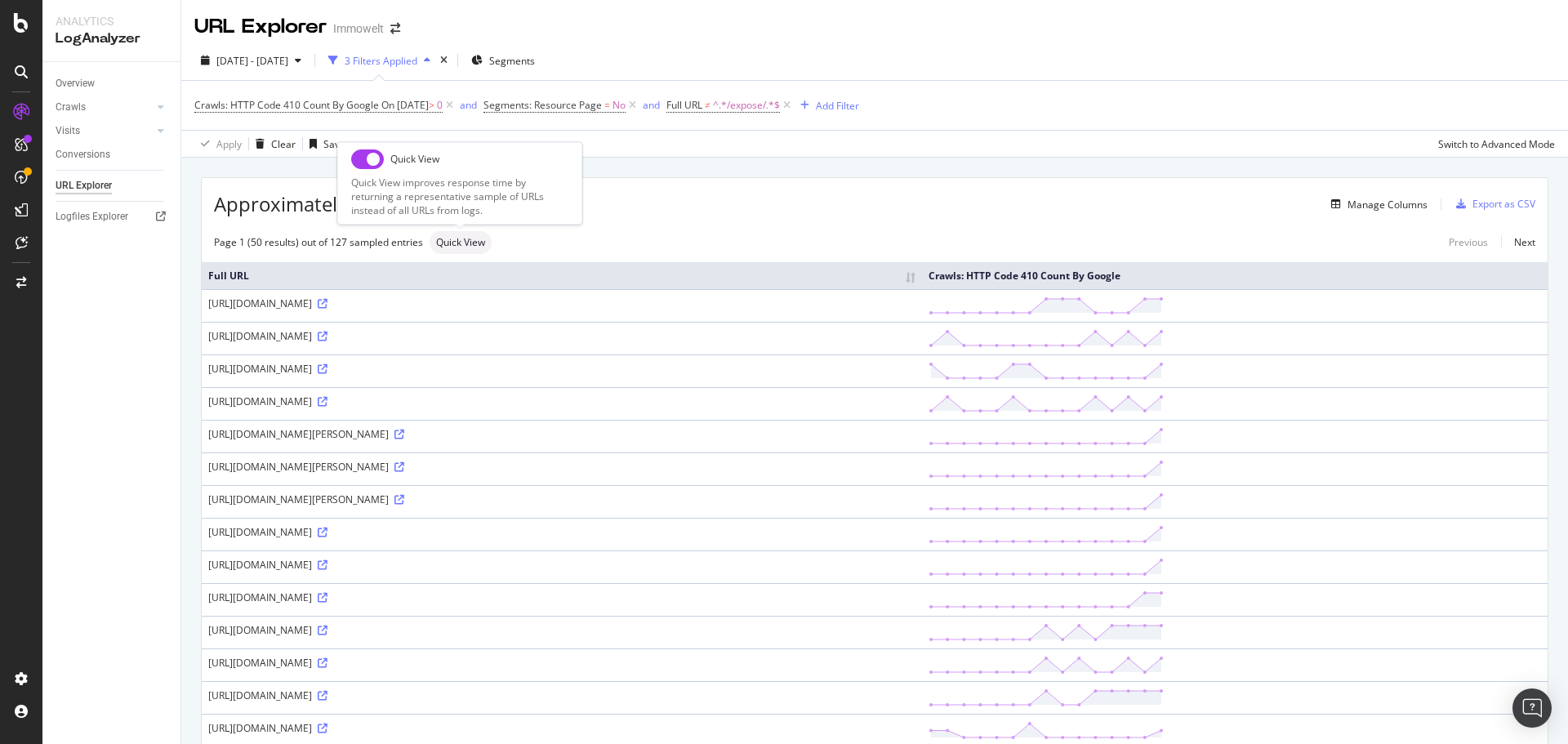 click at bounding box center [368, 159] 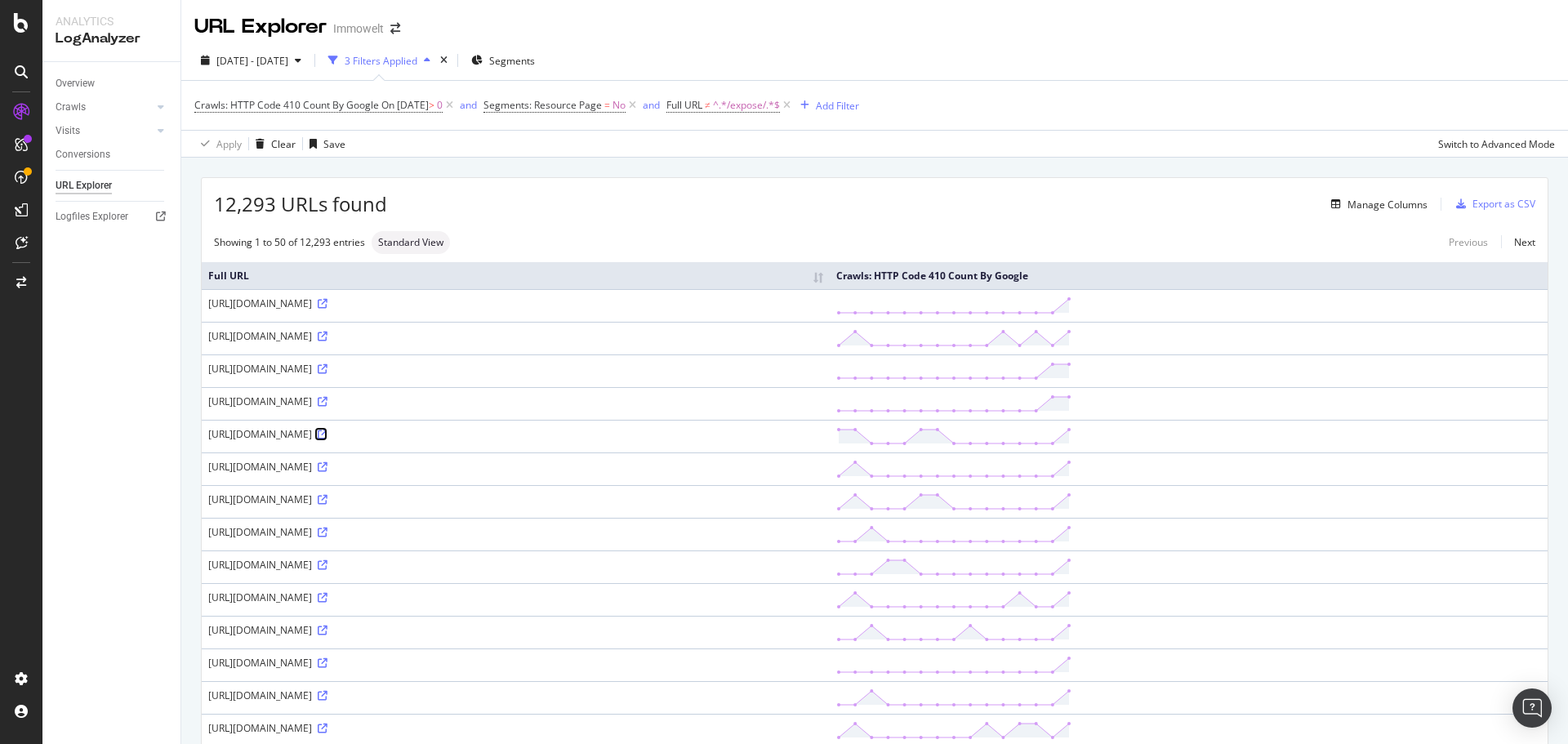 click at bounding box center [323, 434] 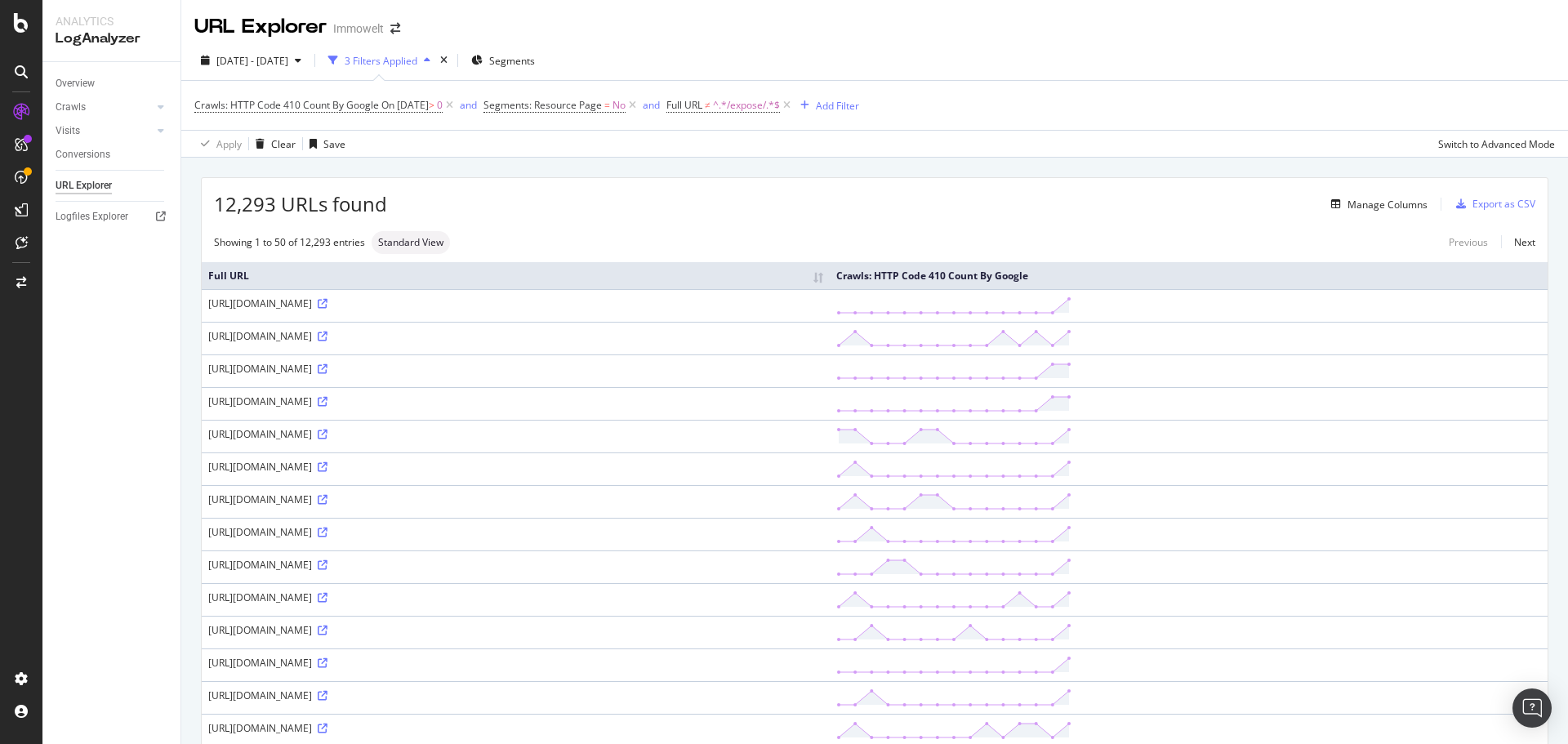 drag, startPoint x: 204, startPoint y: 372, endPoint x: 472, endPoint y: 376, distance: 268.02985 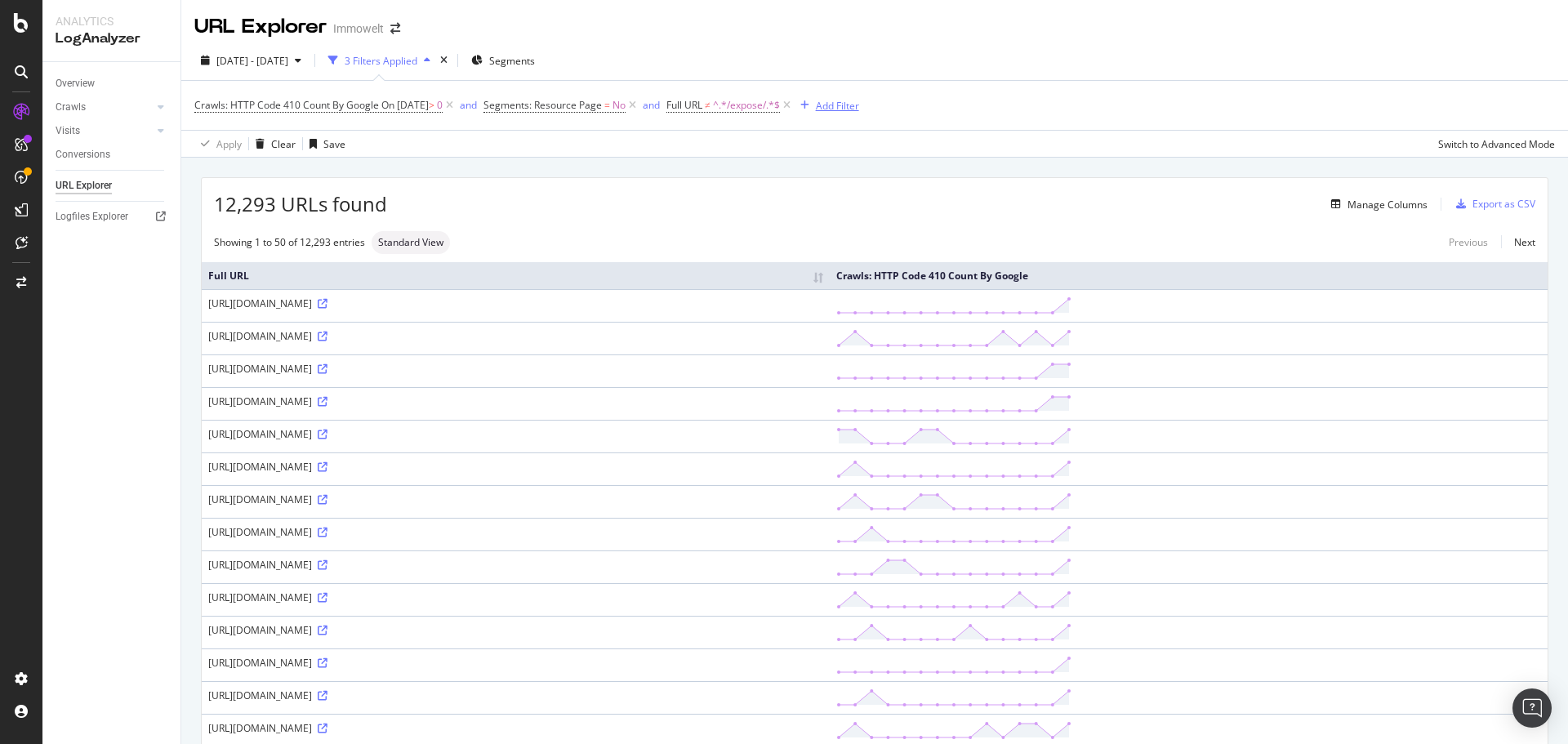 click on "Add Filter" at bounding box center [837, 105] 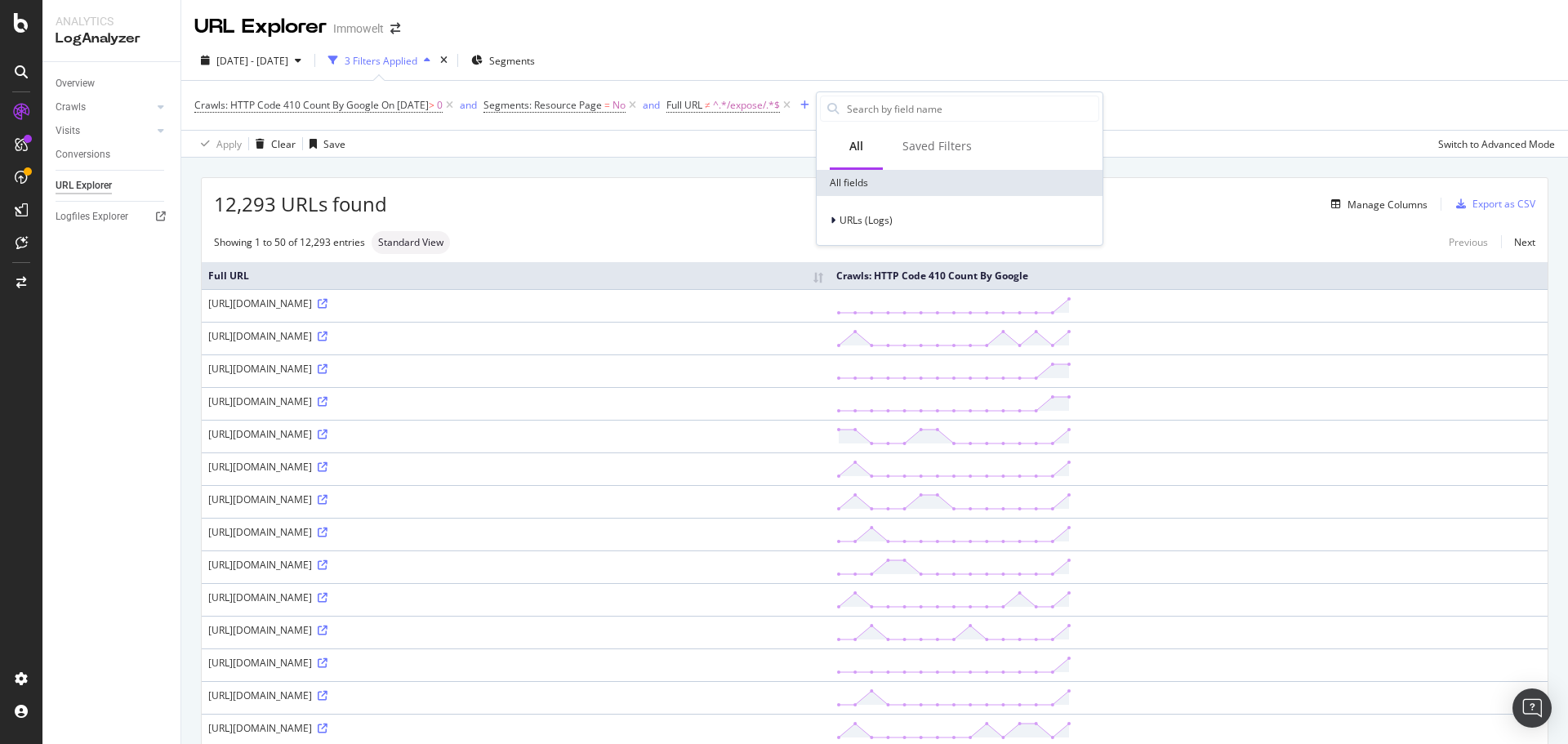 click on "URLs (Logs)" at bounding box center [960, 221] 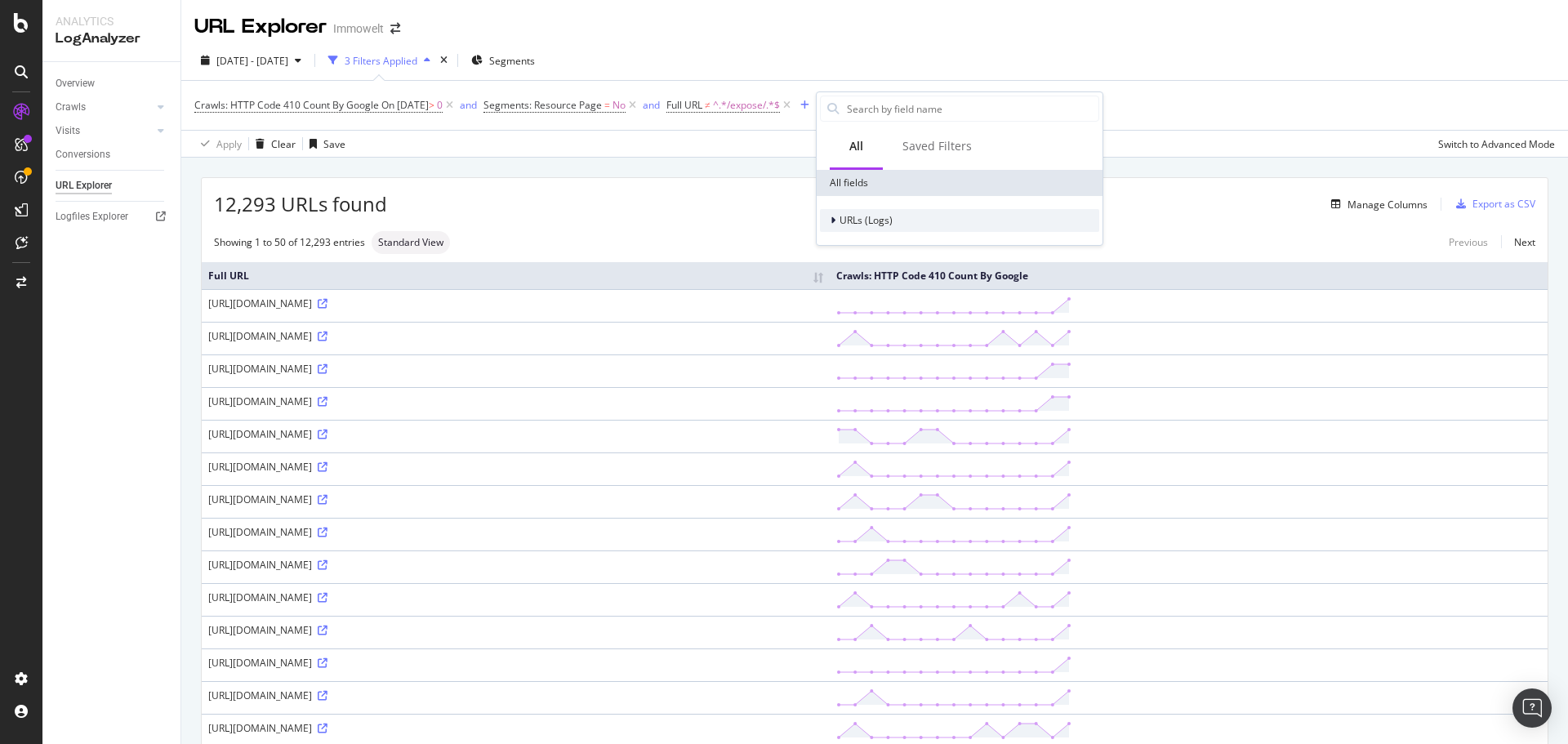 click on "URLs (Logs)" at bounding box center [866, 220] 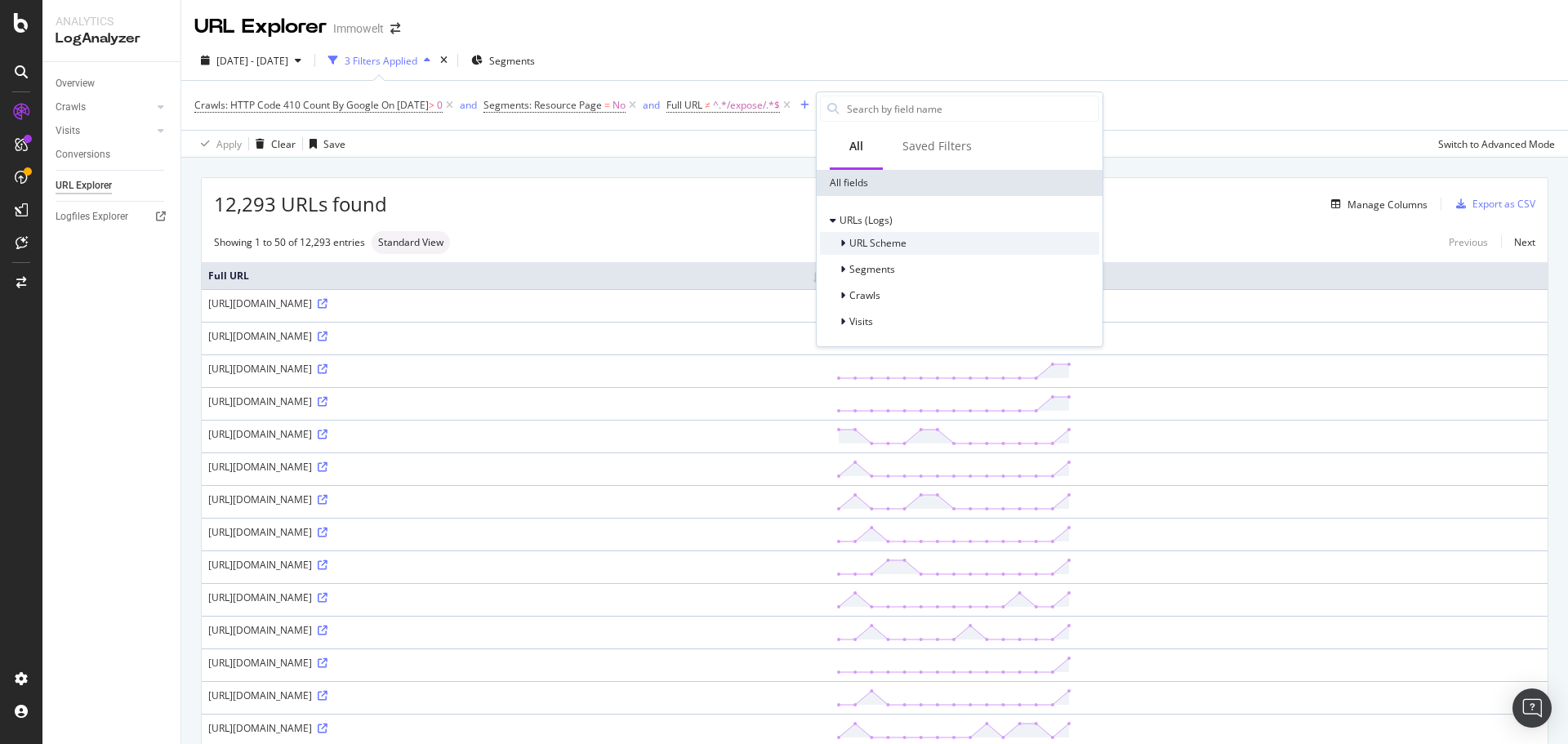 click on "URL Scheme" at bounding box center (960, 243) 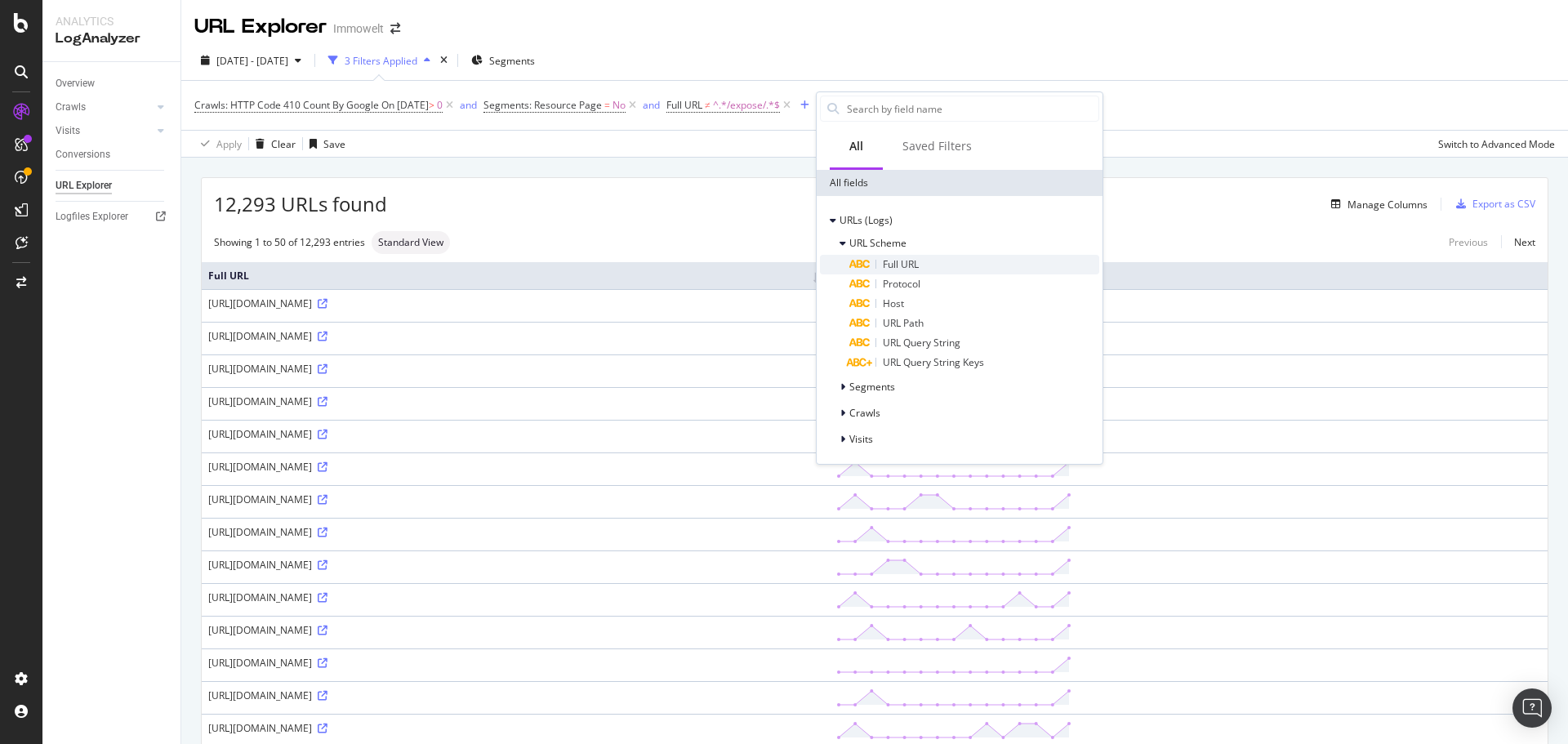 click on "Full URL" at bounding box center [901, 264] 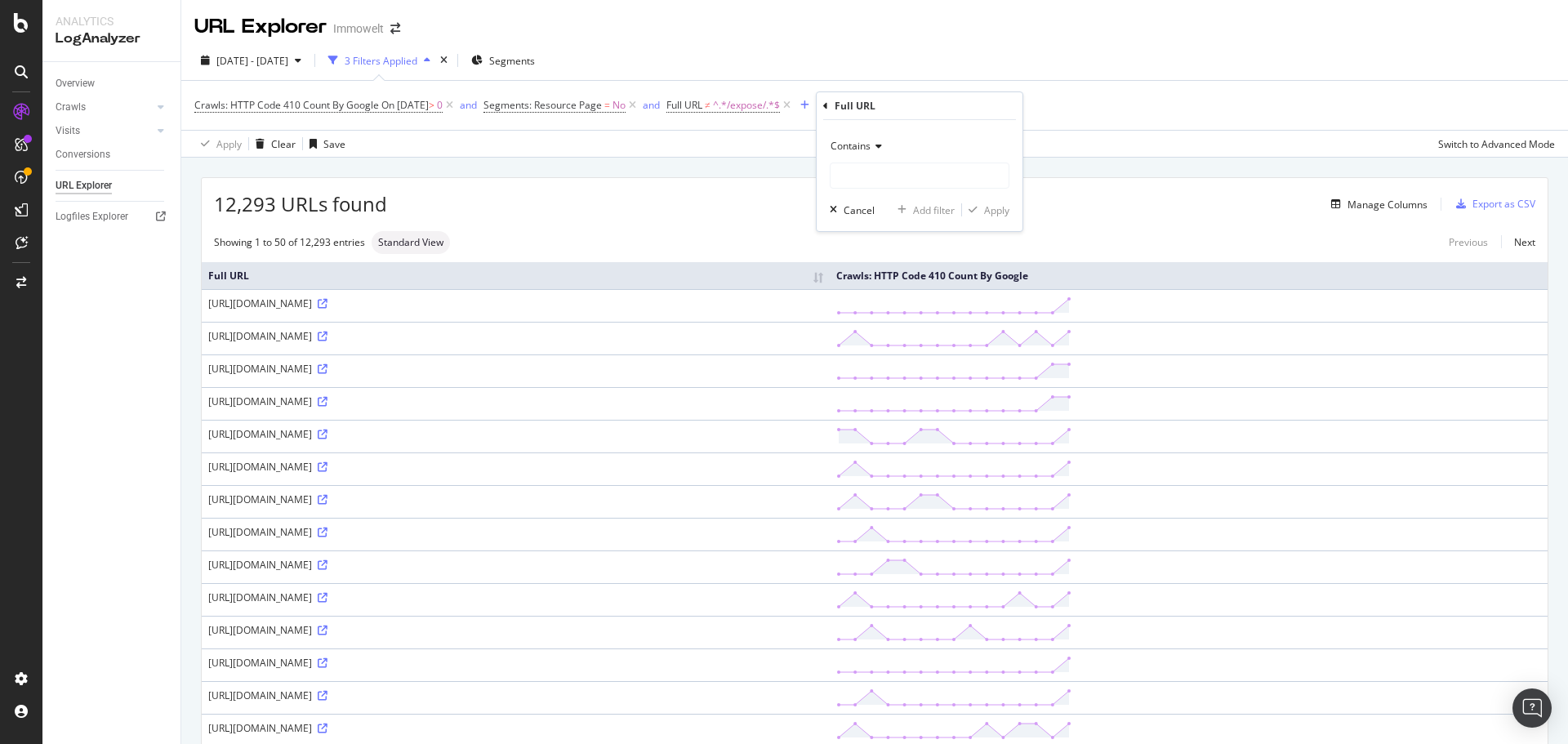 click on "Contains" at bounding box center [850, 145] 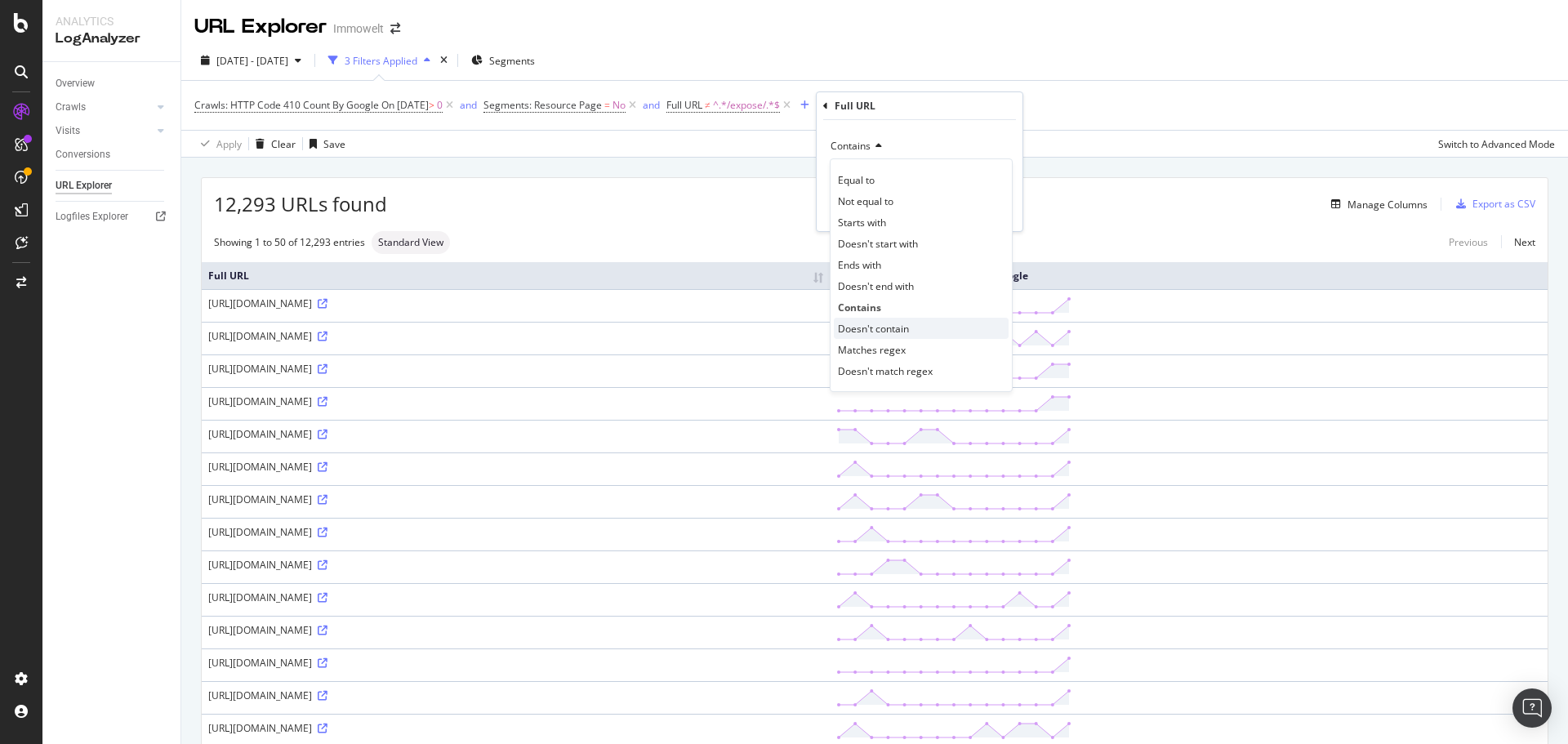 click on "Doesn't contain" at bounding box center [873, 328] 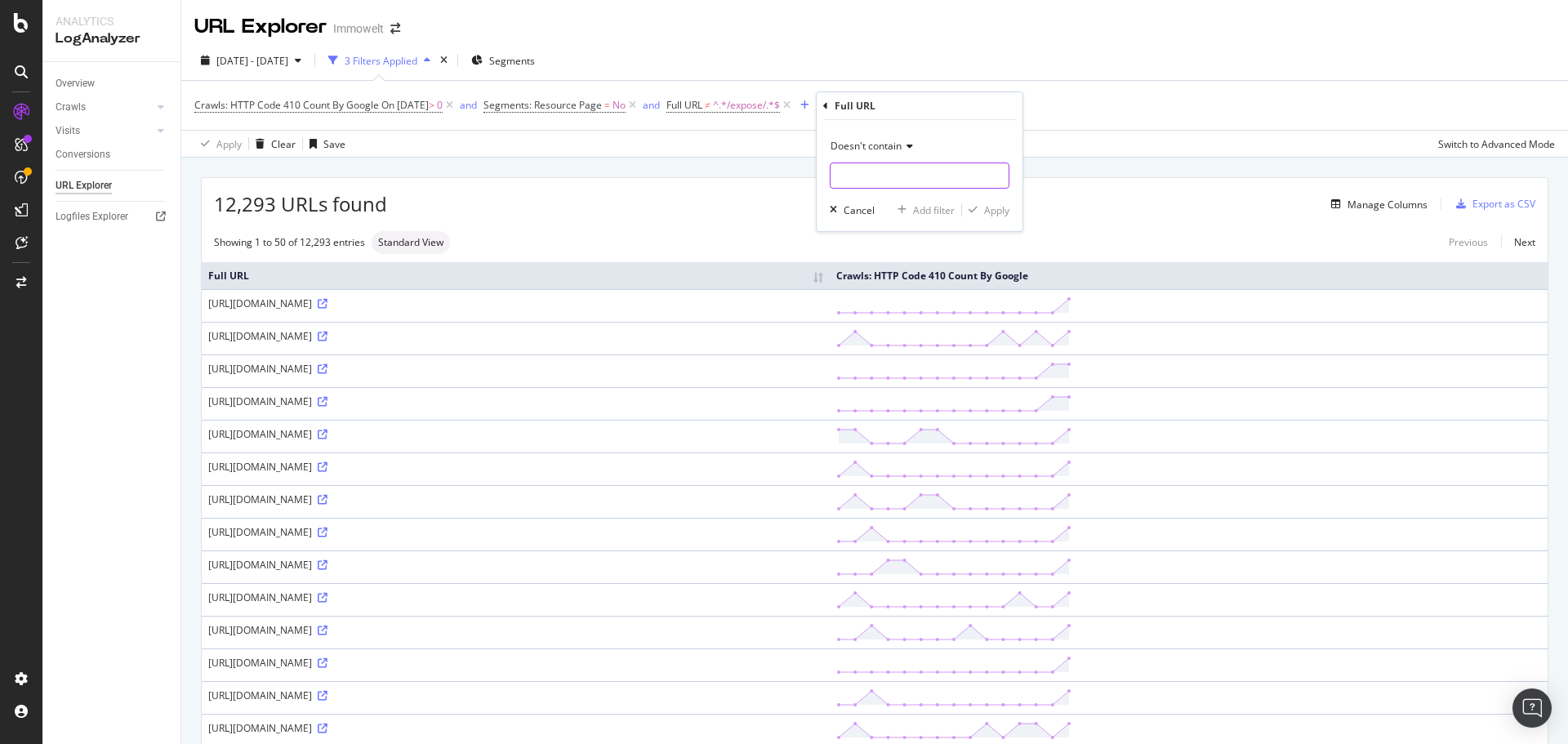 click at bounding box center (920, 176) 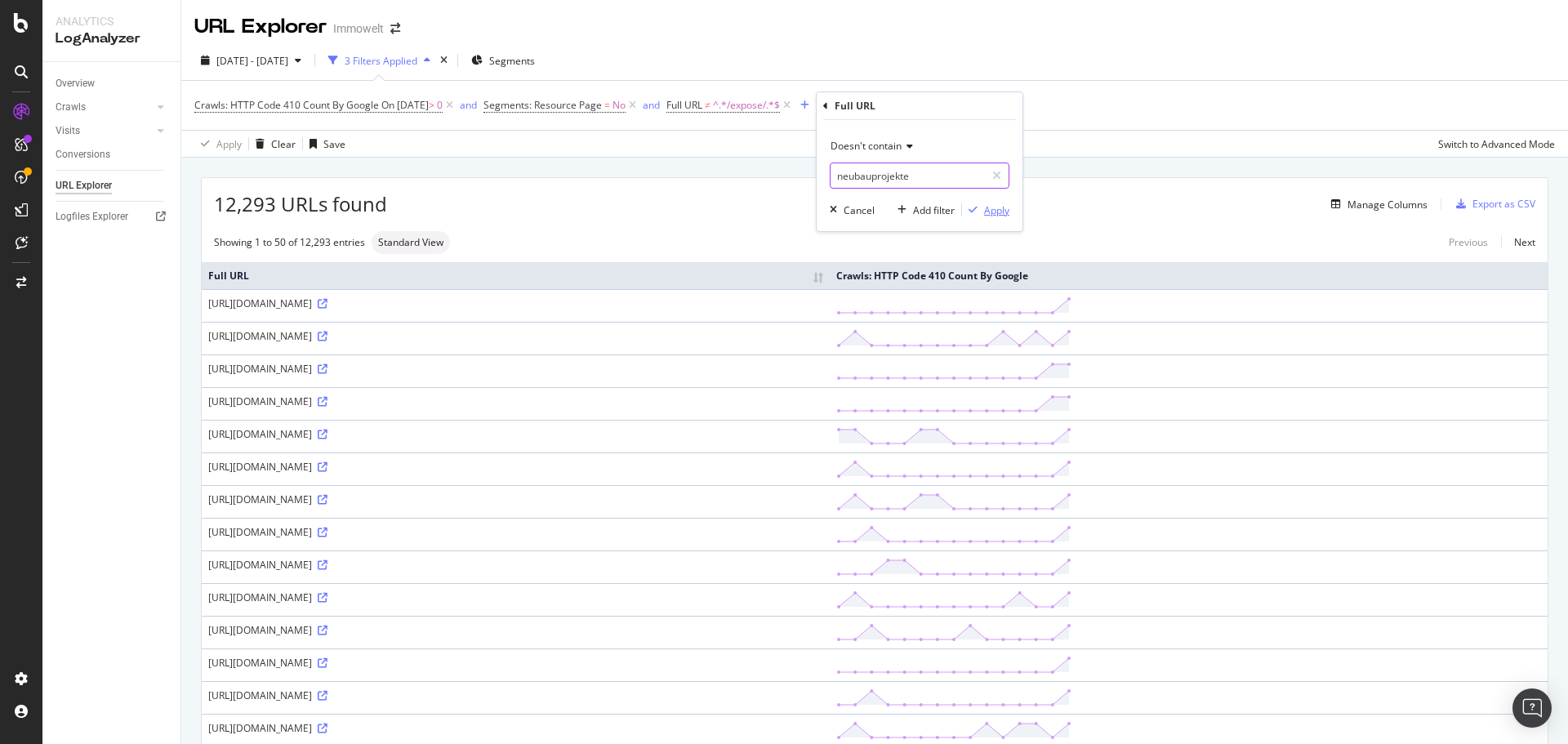 type on "neubauprojekte" 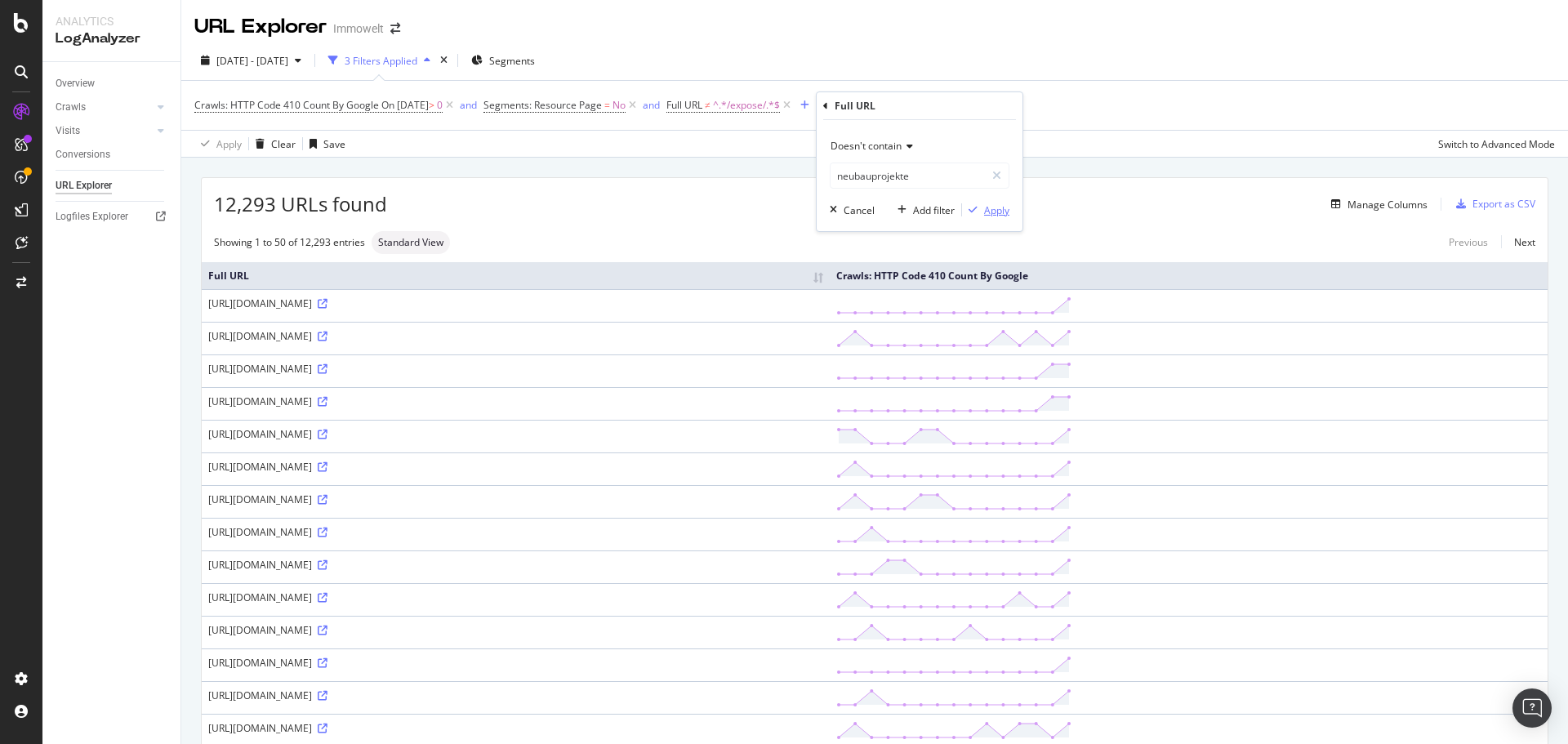 click on "Apply" at bounding box center (996, 210) 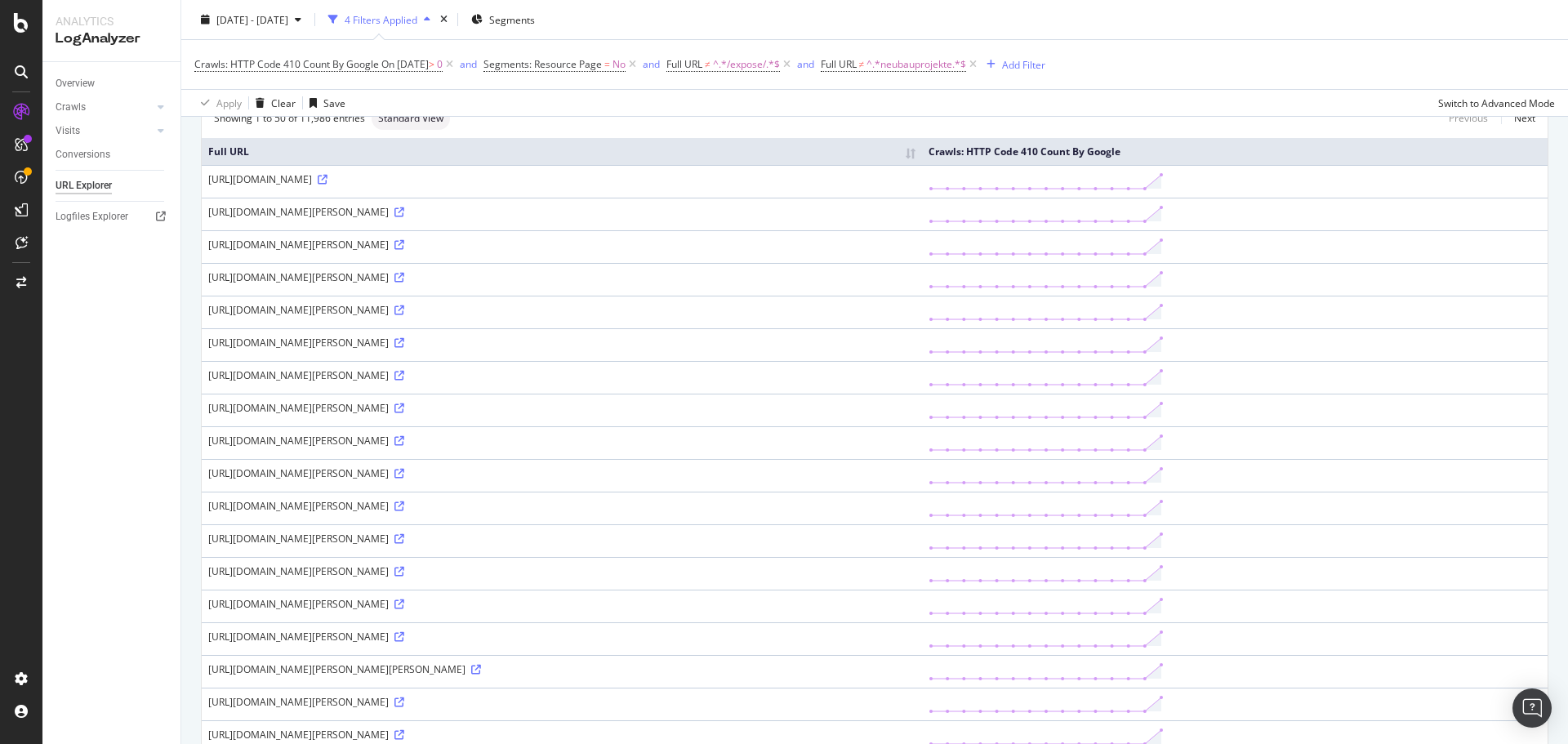 scroll, scrollTop: 0, scrollLeft: 0, axis: both 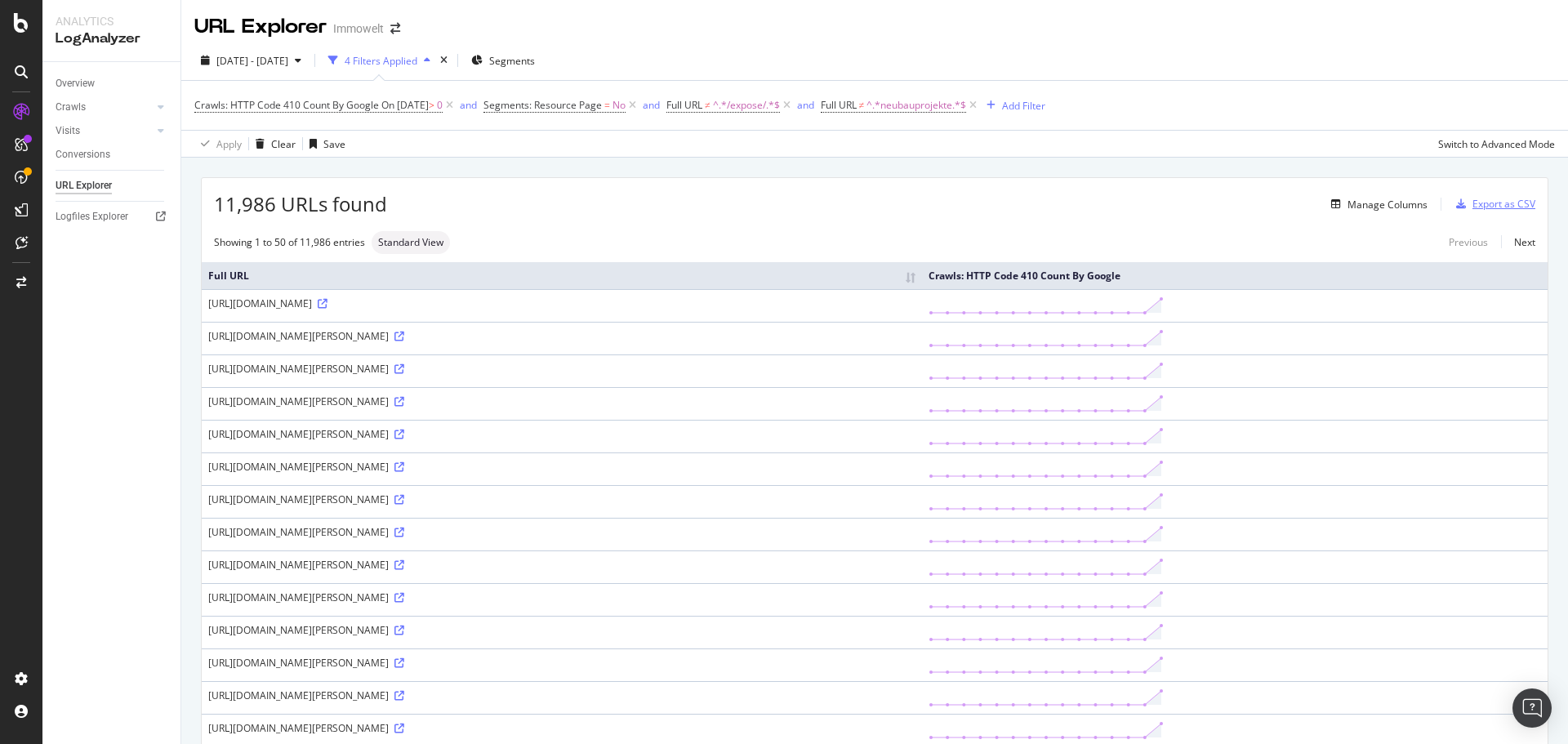 click on "Export as CSV" at bounding box center [1503, 203] 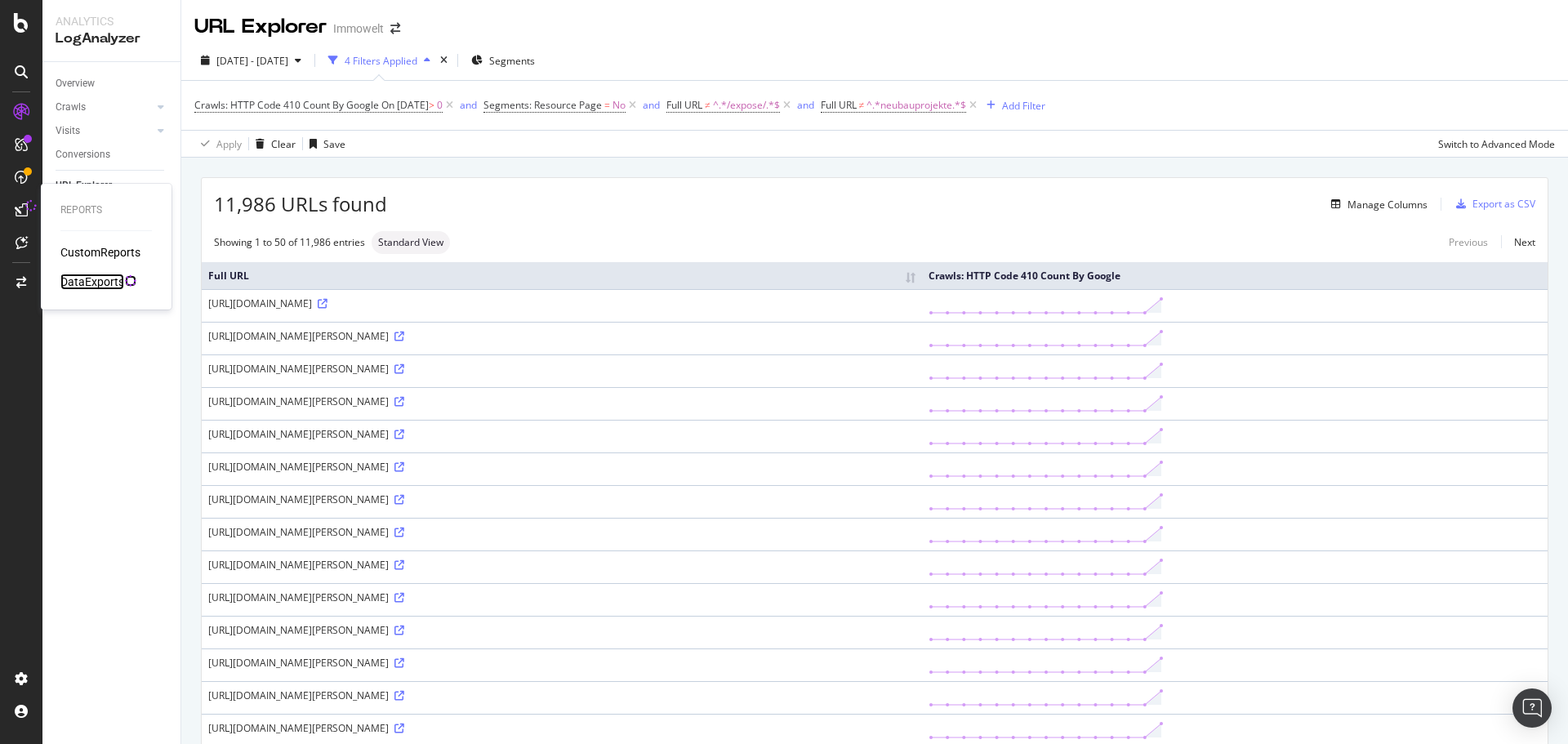 click on "DataExports" at bounding box center (92, 282) 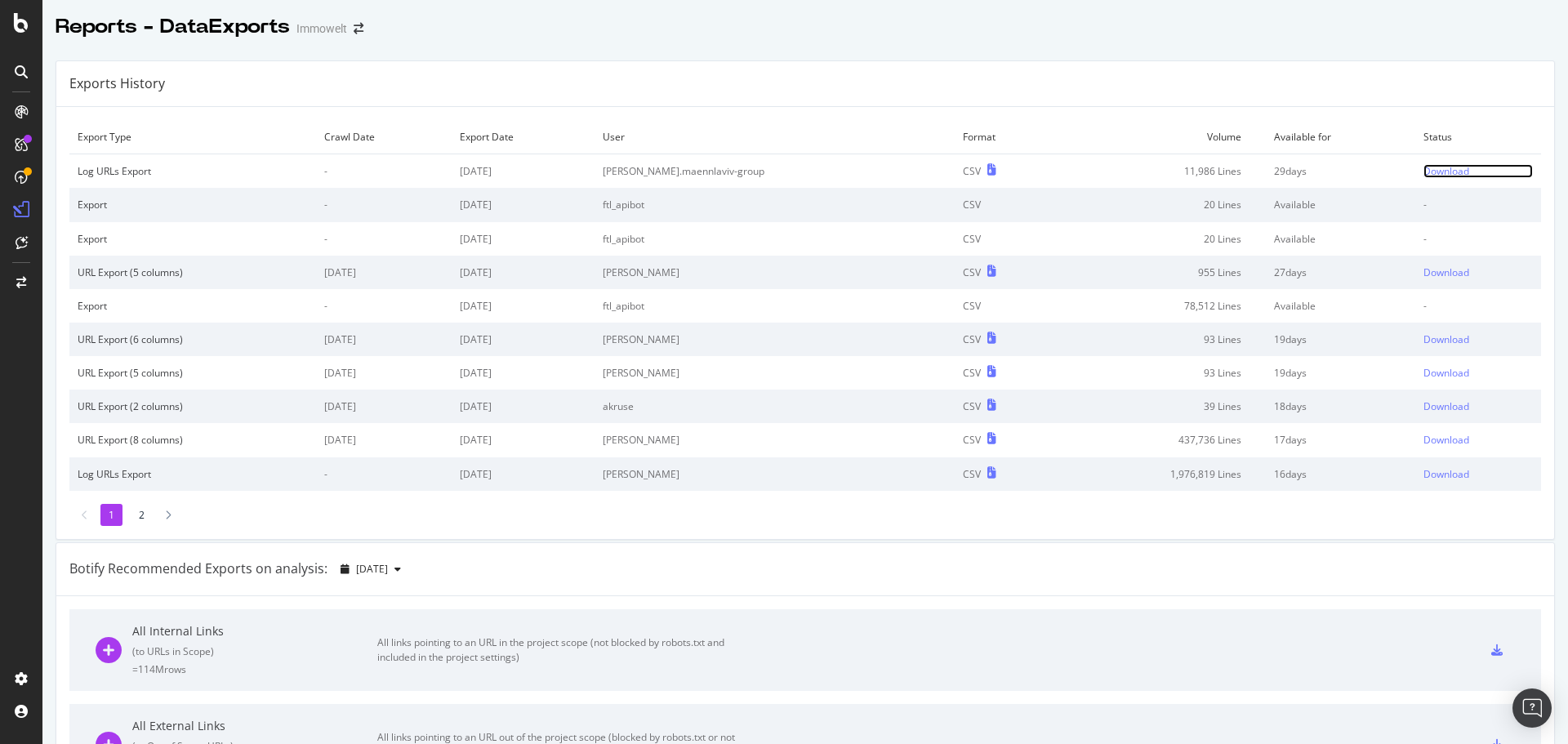 click on "Download" at bounding box center [1446, 171] 